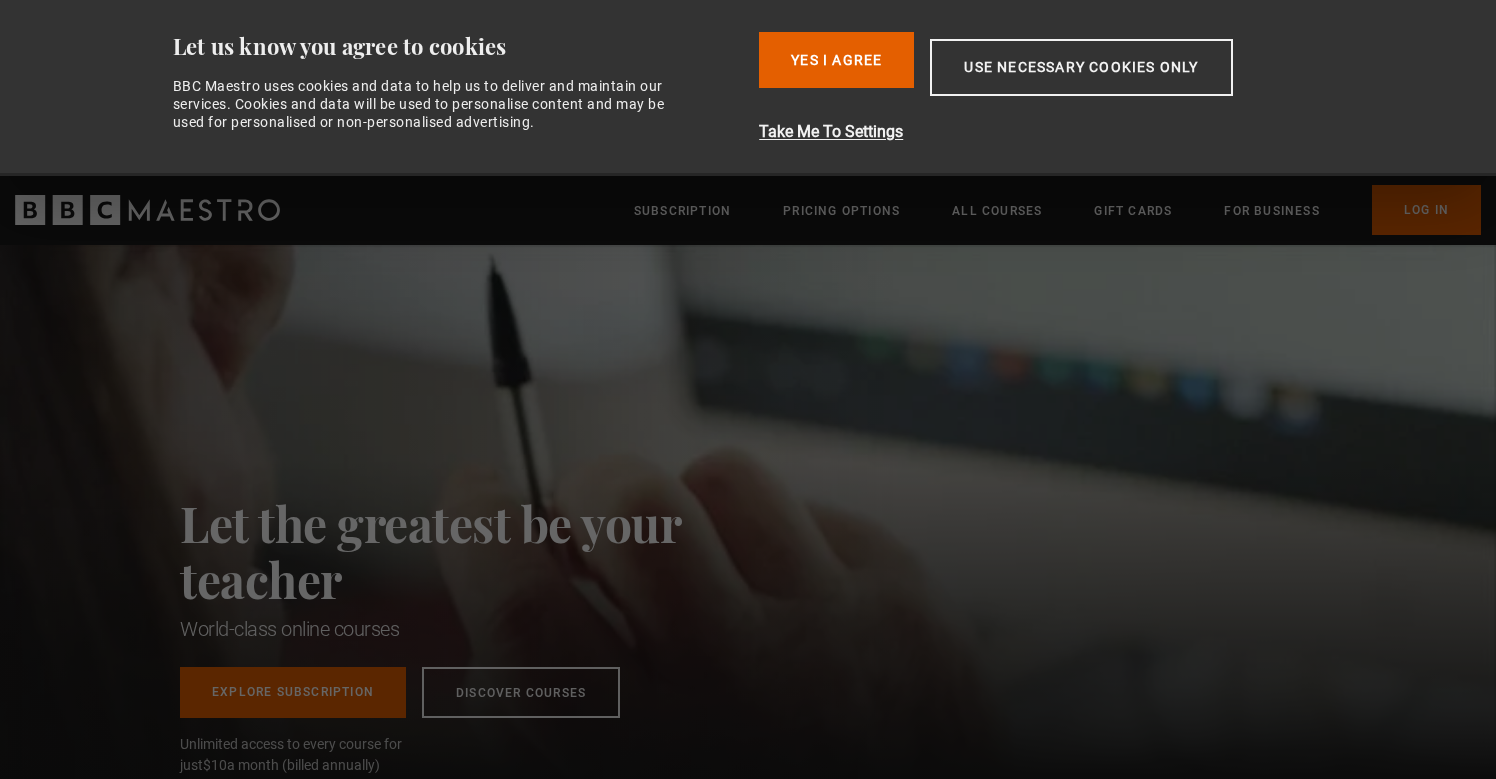 scroll, scrollTop: 0, scrollLeft: 0, axis: both 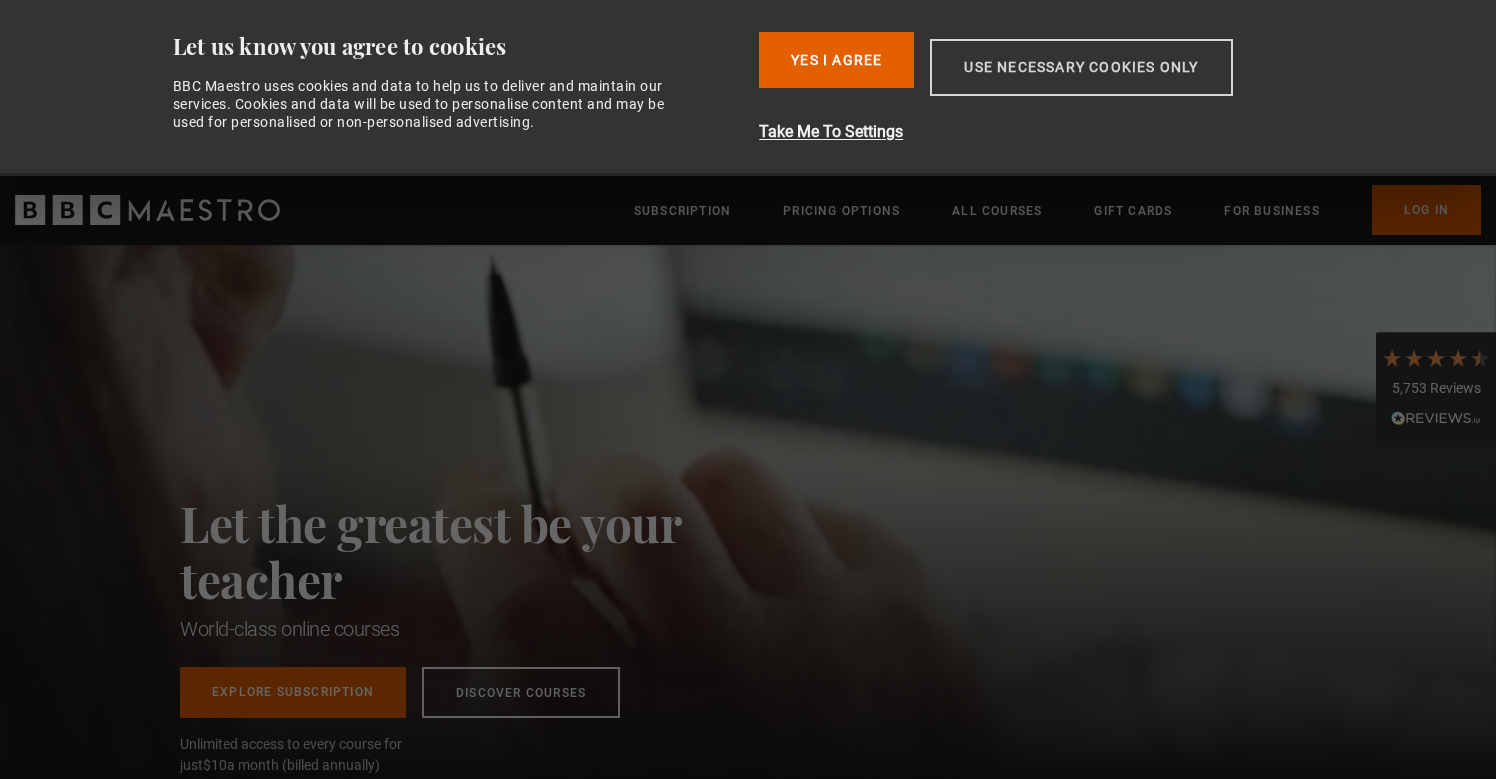 click on "Use necessary cookies only" at bounding box center [1081, 67] 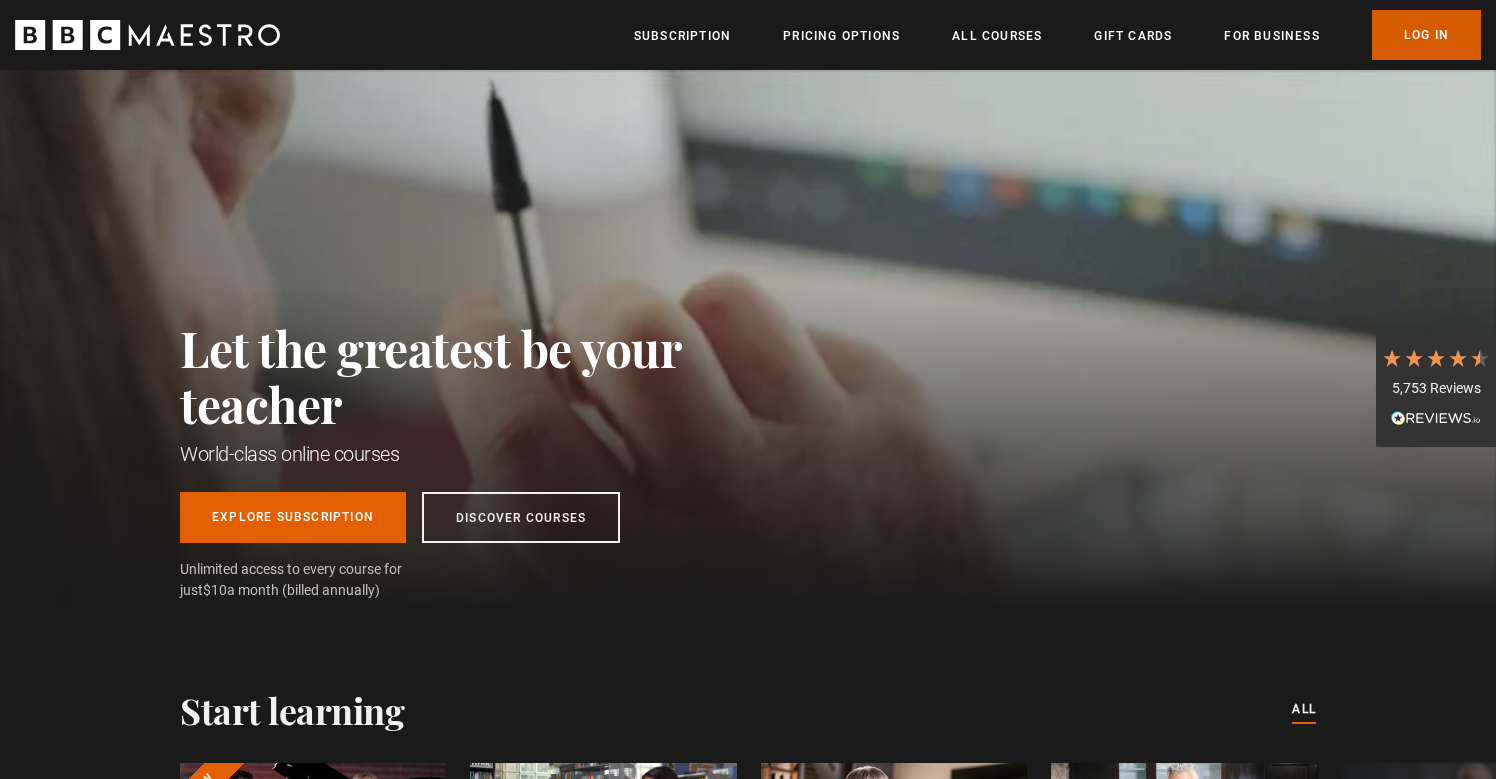click on "Log In" at bounding box center [1426, 35] 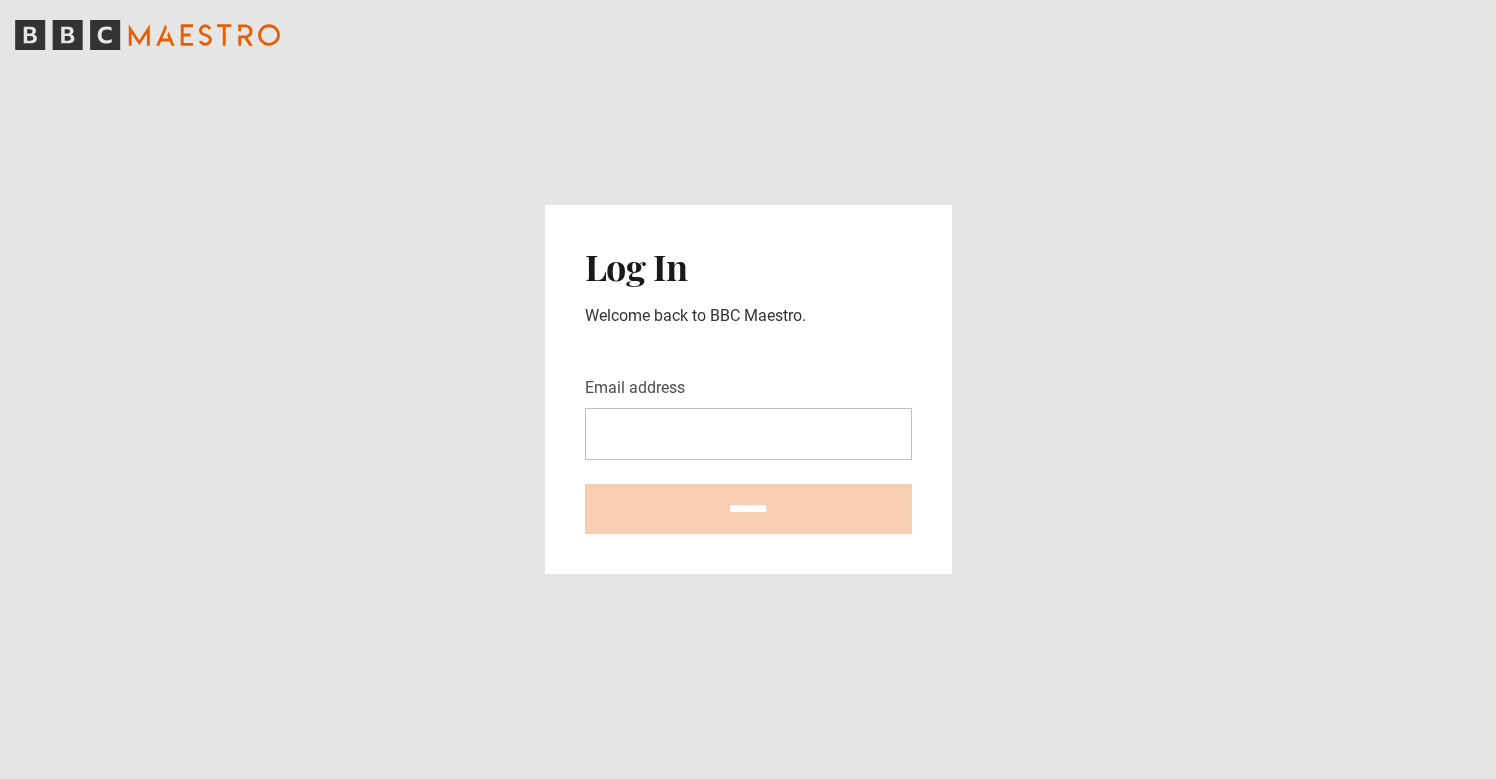 scroll, scrollTop: 0, scrollLeft: 0, axis: both 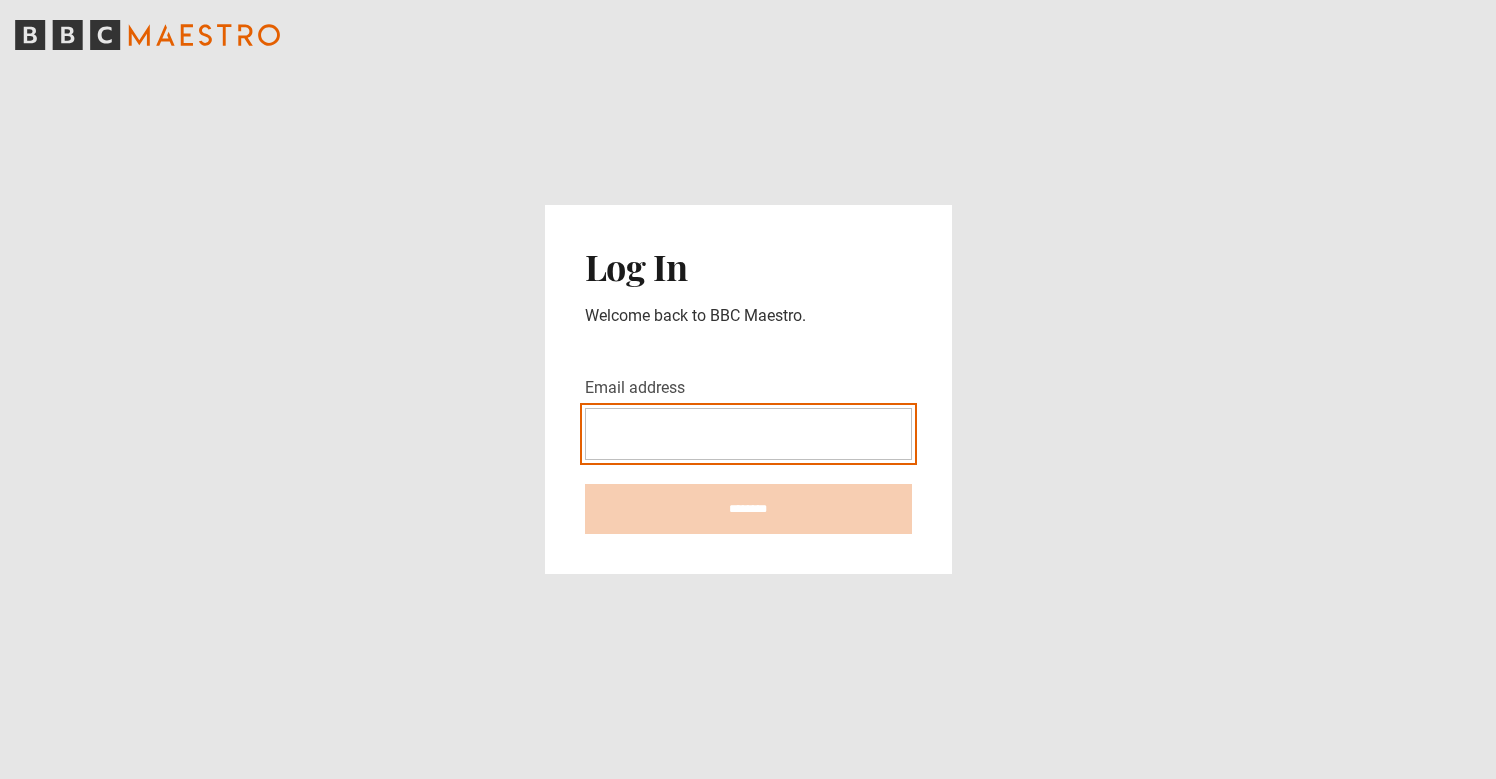 type on "**********" 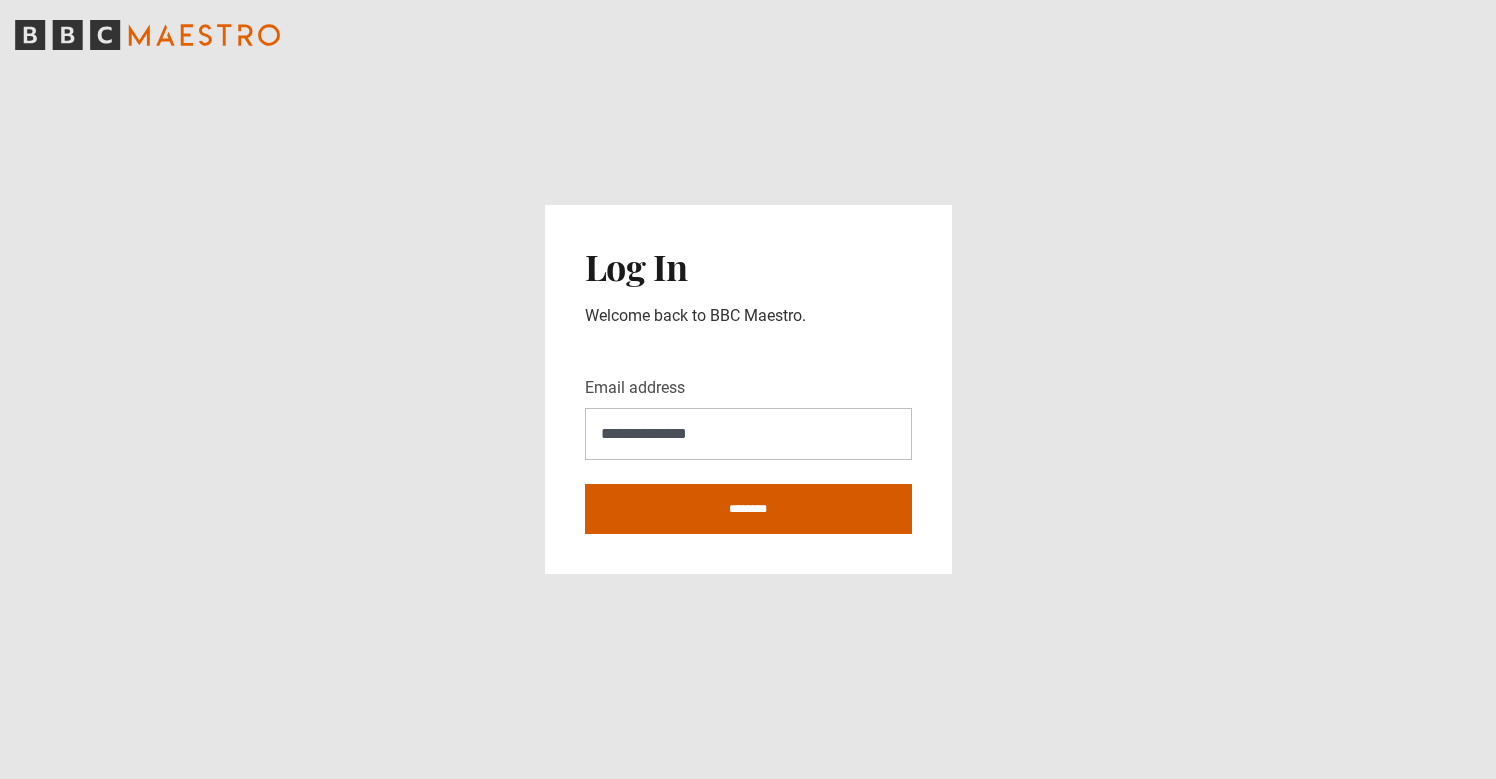 click on "********" at bounding box center (748, 509) 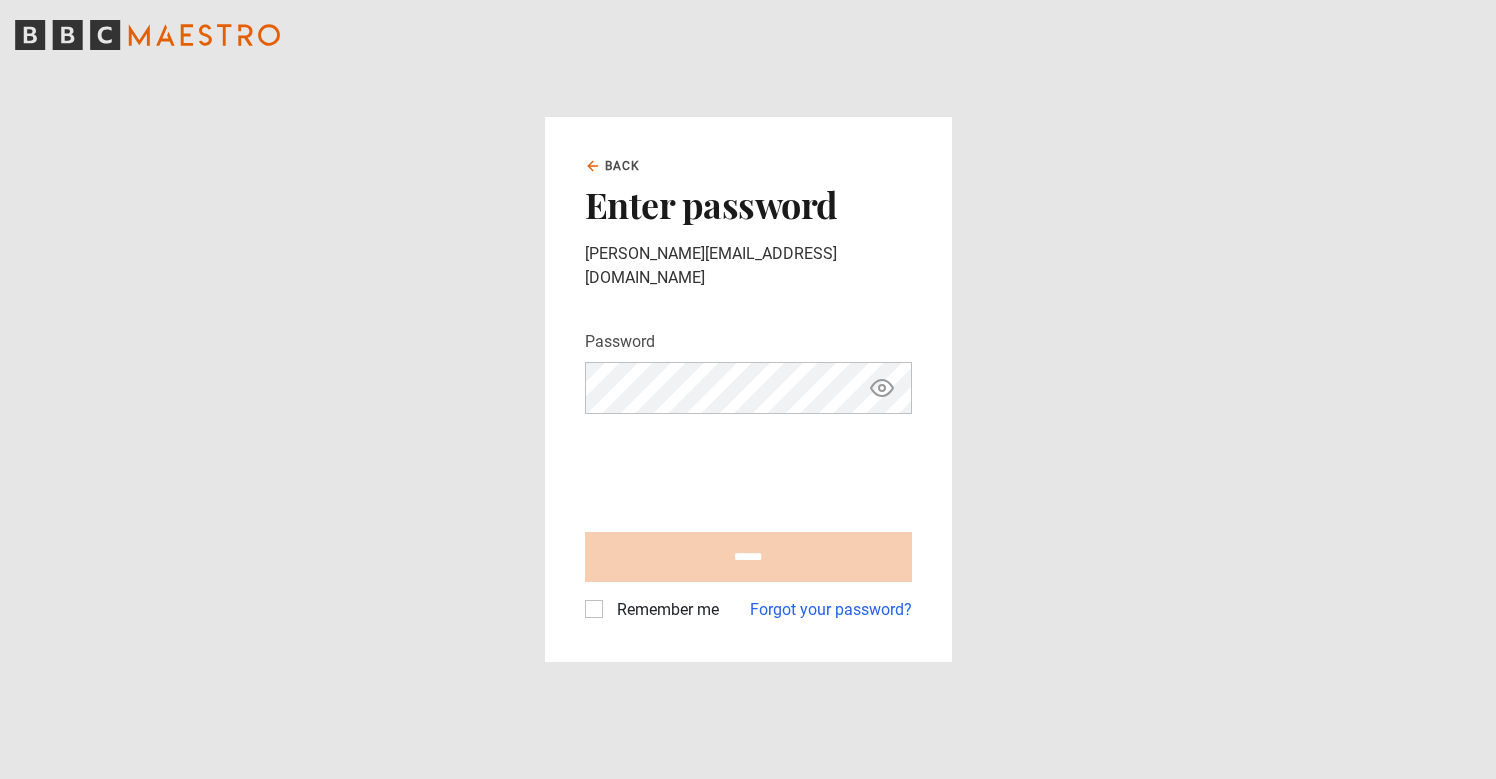 scroll, scrollTop: 0, scrollLeft: 0, axis: both 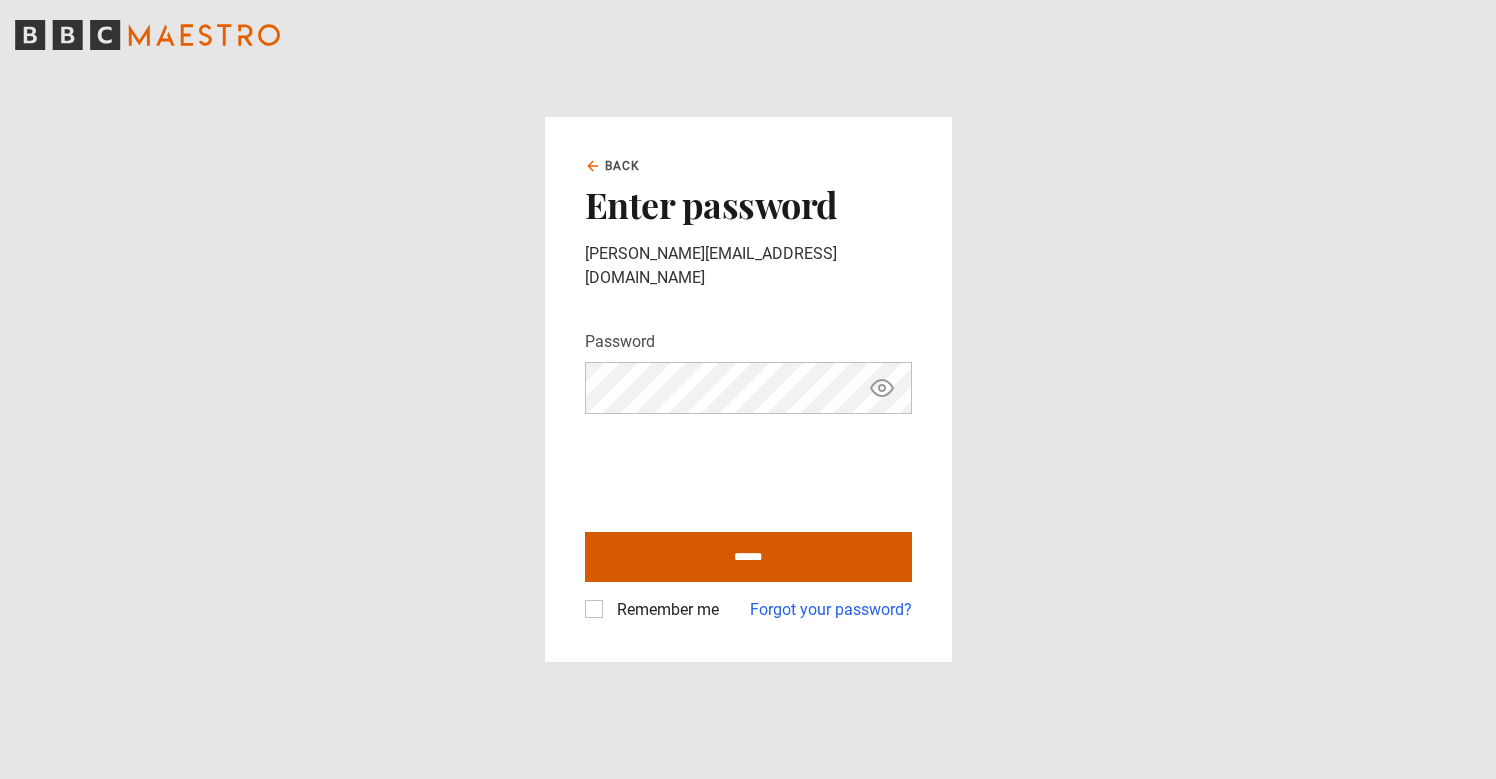 click on "******" at bounding box center (748, 557) 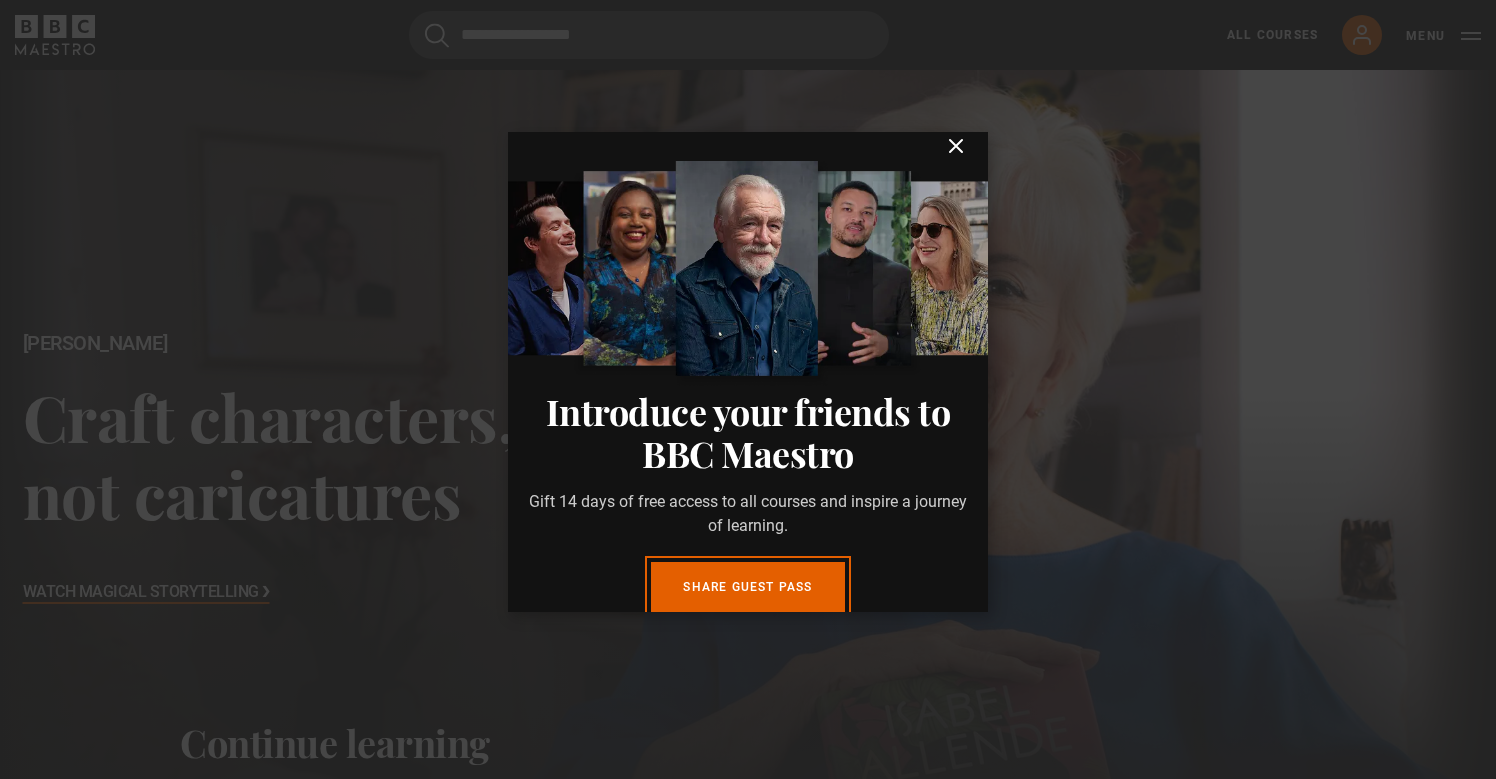scroll, scrollTop: 0, scrollLeft: 0, axis: both 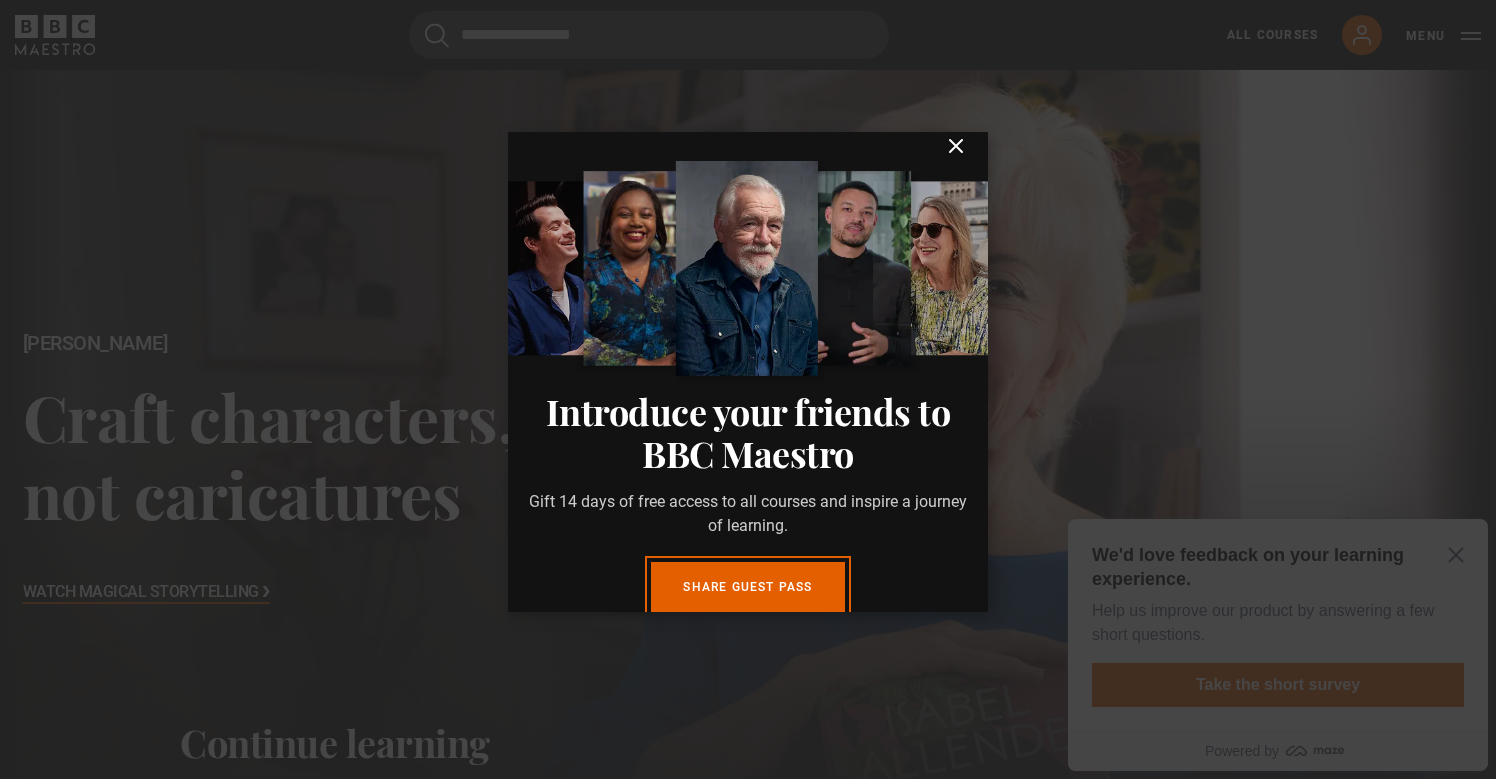 click 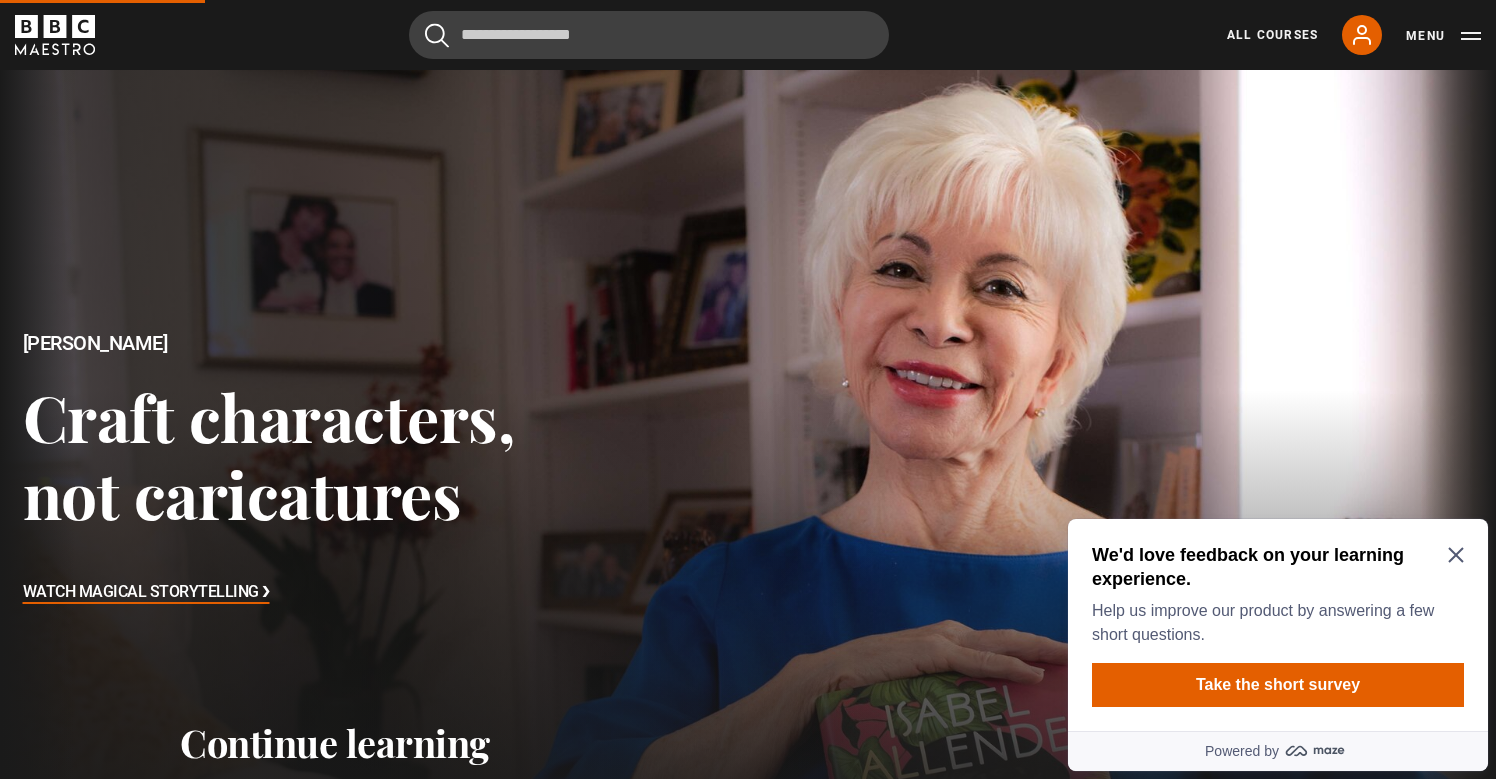click 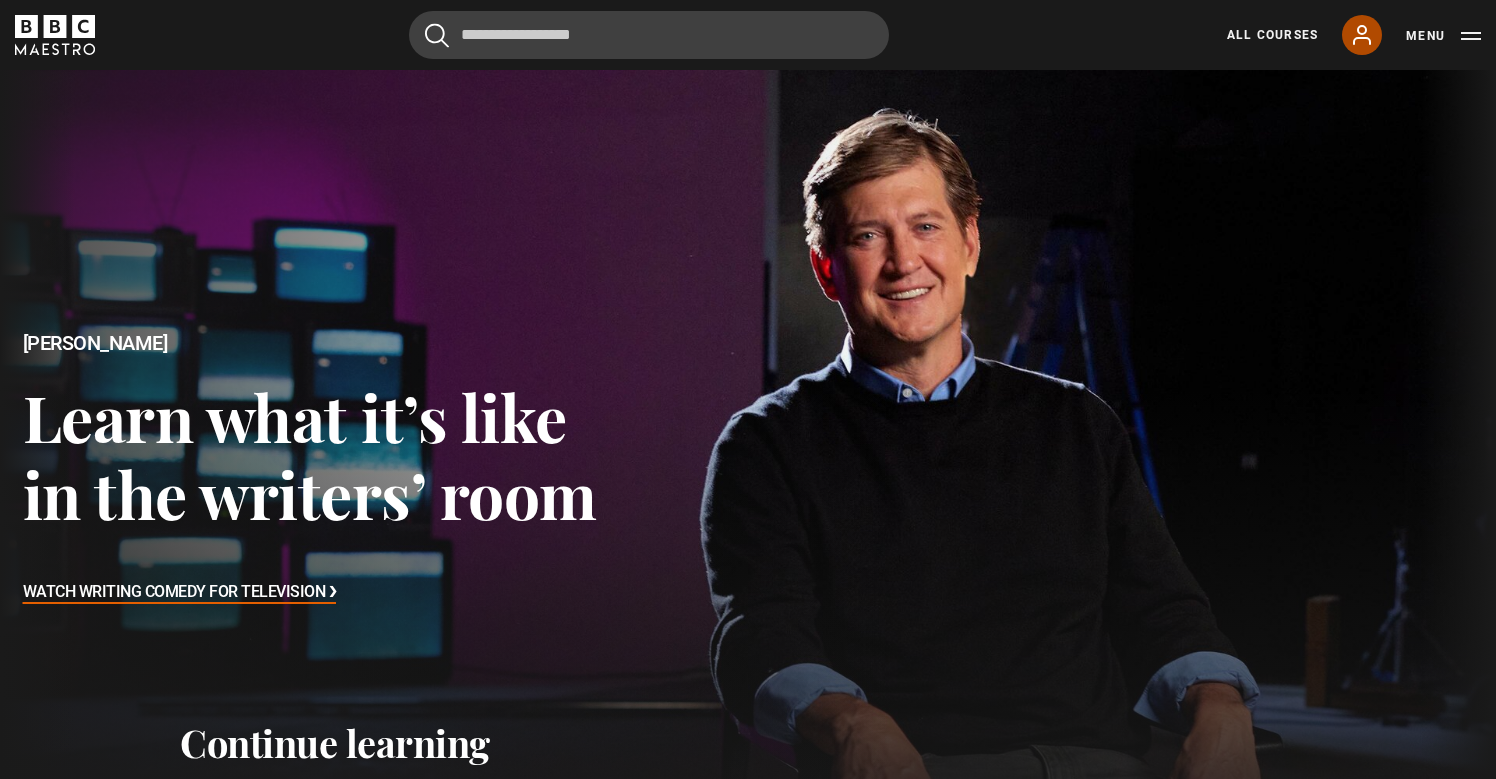 click 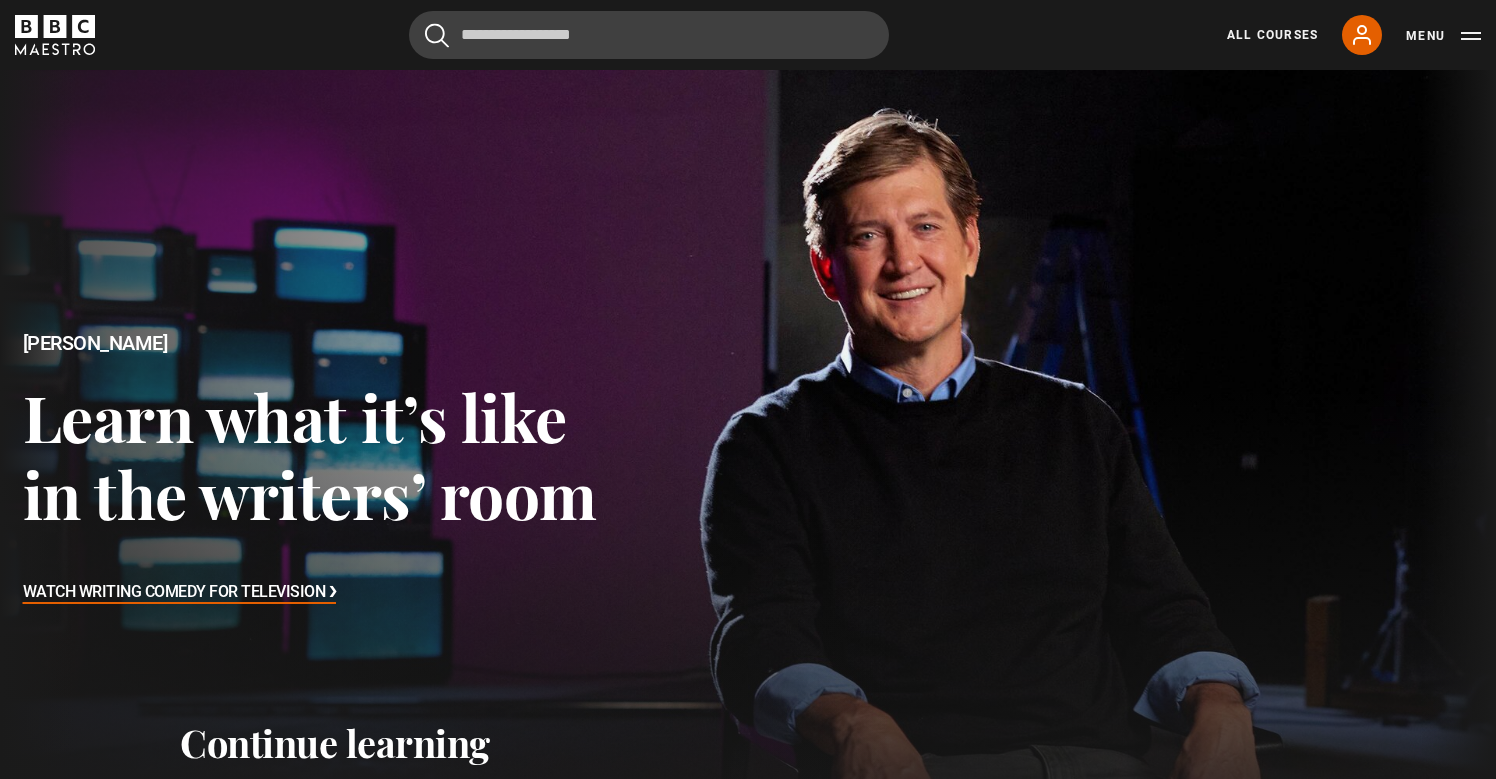 click on "Menu" at bounding box center [1443, 36] 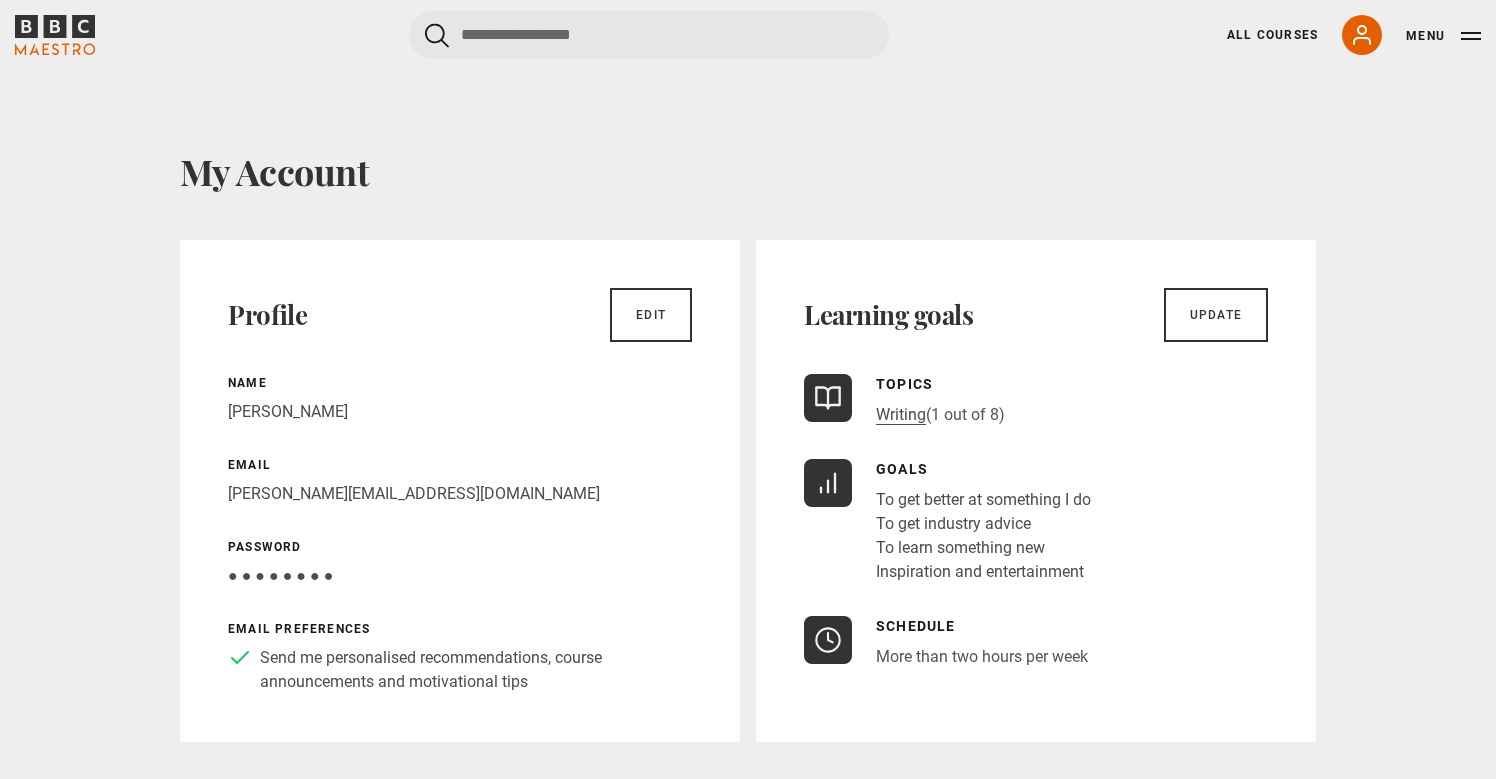 scroll, scrollTop: 36, scrollLeft: 0, axis: vertical 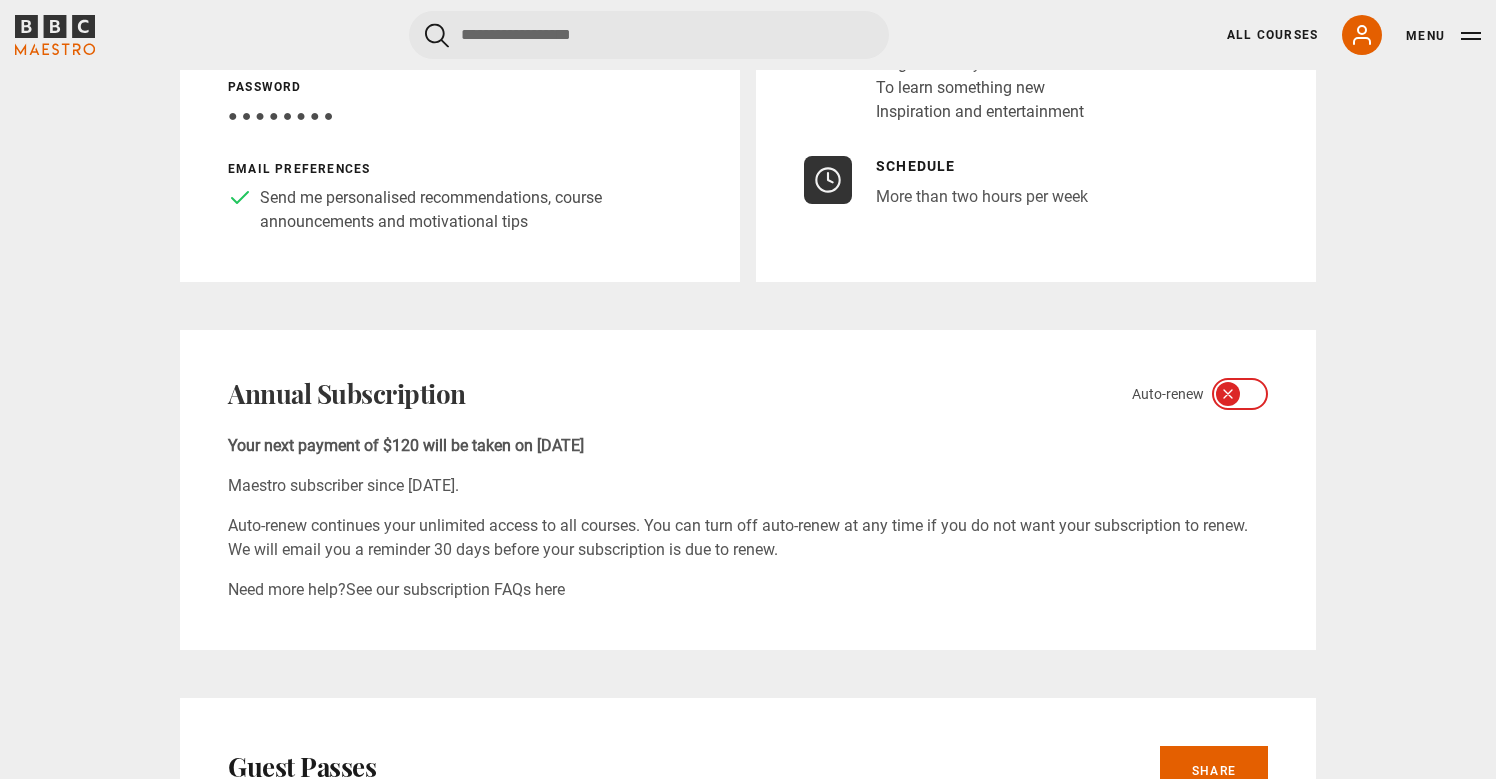 click at bounding box center (1240, 394) 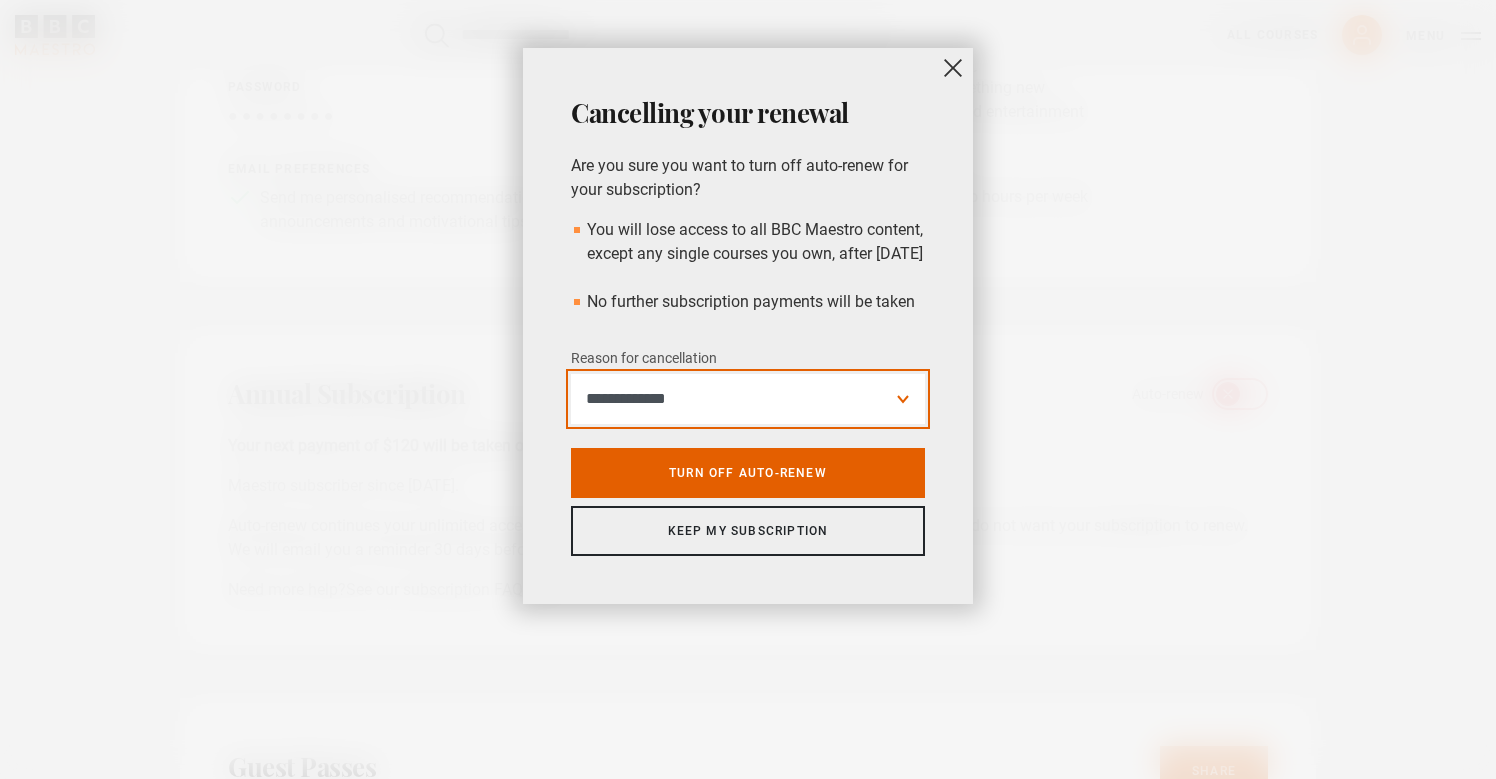 select on "*********" 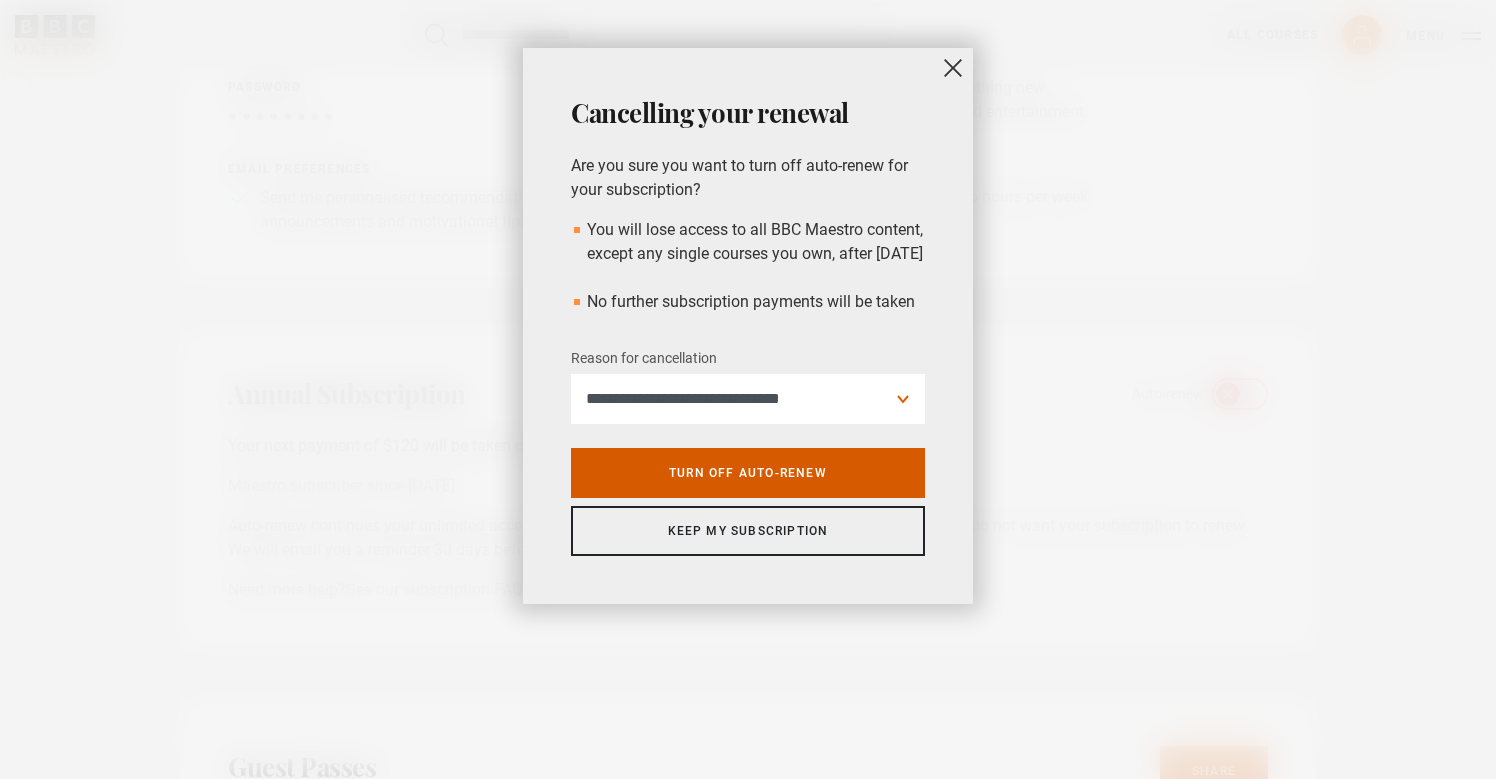 click on "Turn off auto-renew" at bounding box center (748, 473) 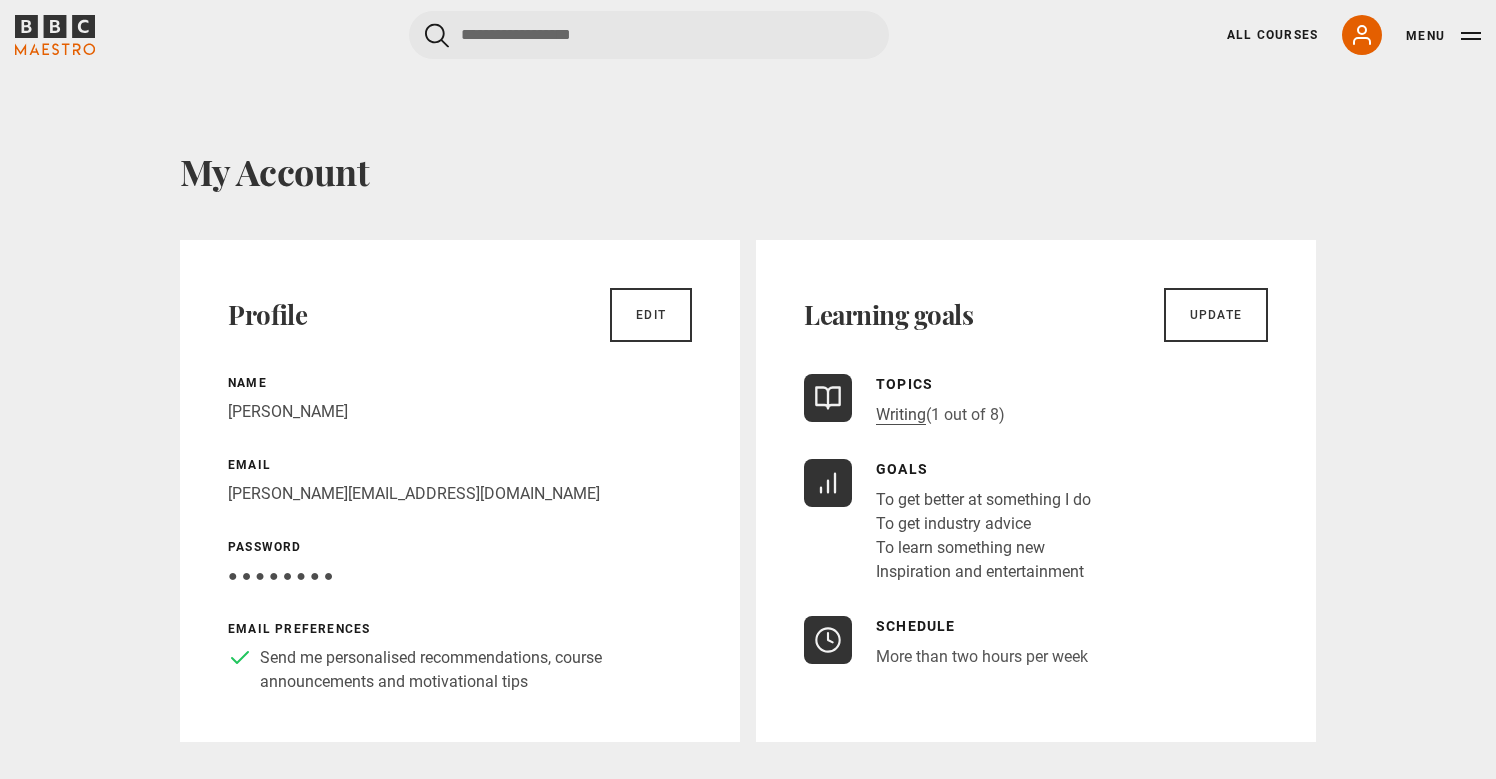 scroll, scrollTop: 0, scrollLeft: 0, axis: both 